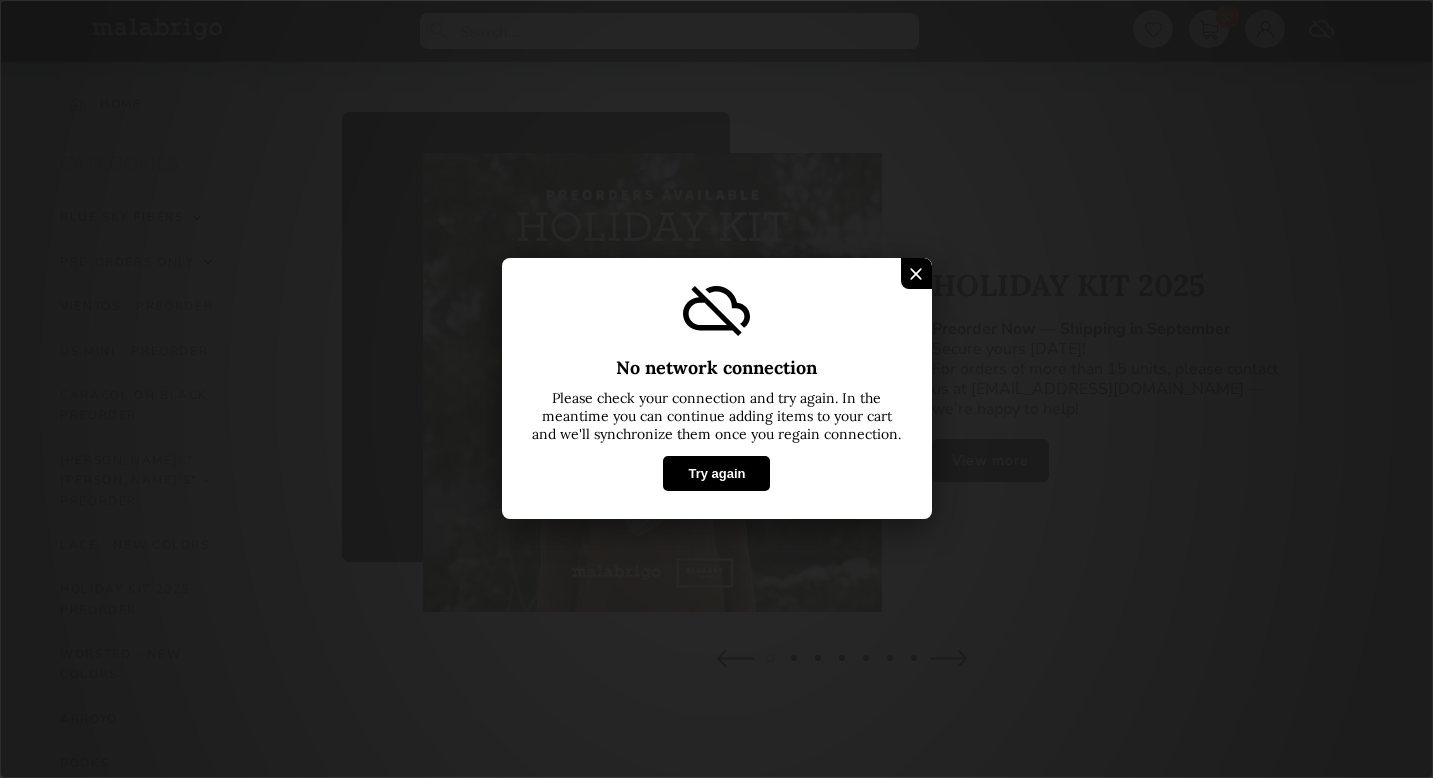 scroll, scrollTop: 0, scrollLeft: 0, axis: both 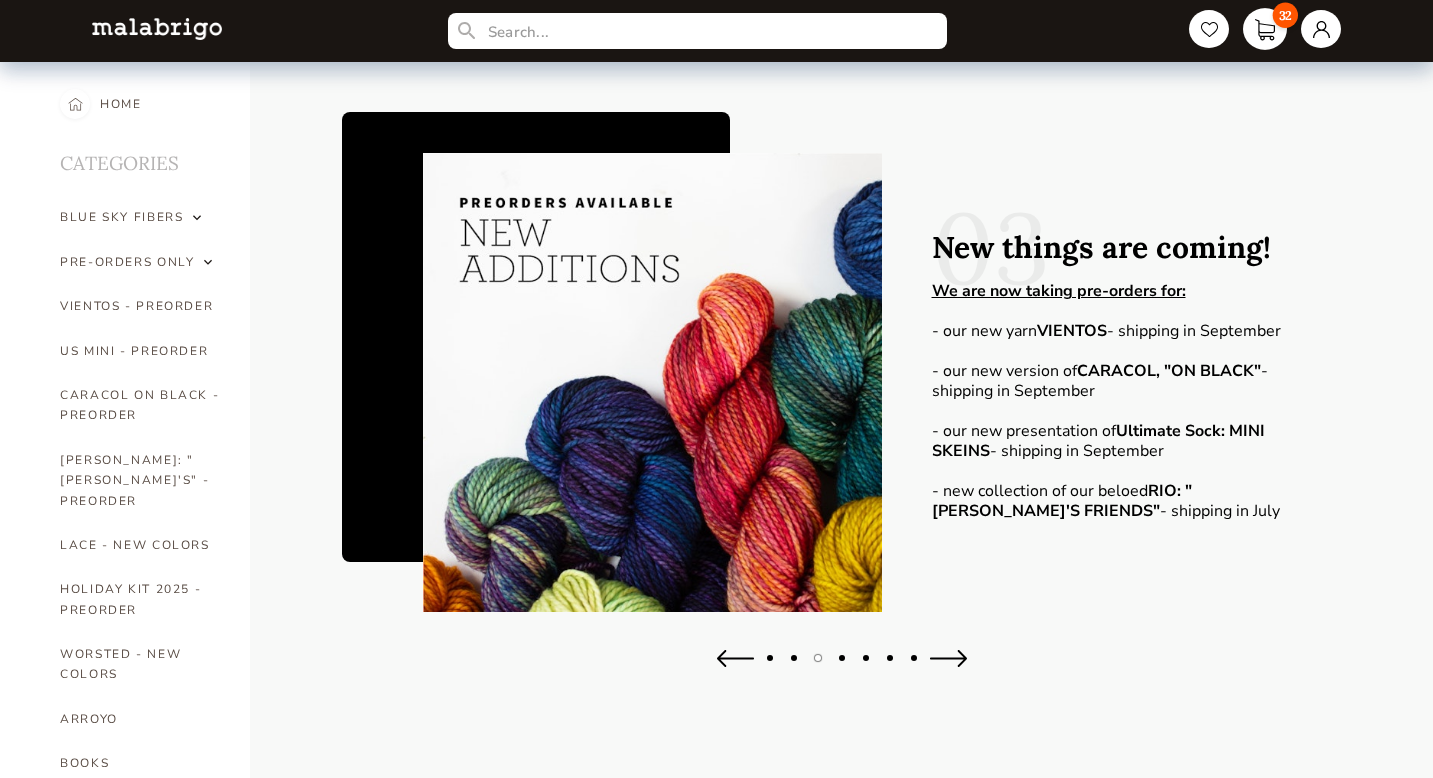 click on "32" at bounding box center (1265, 29) 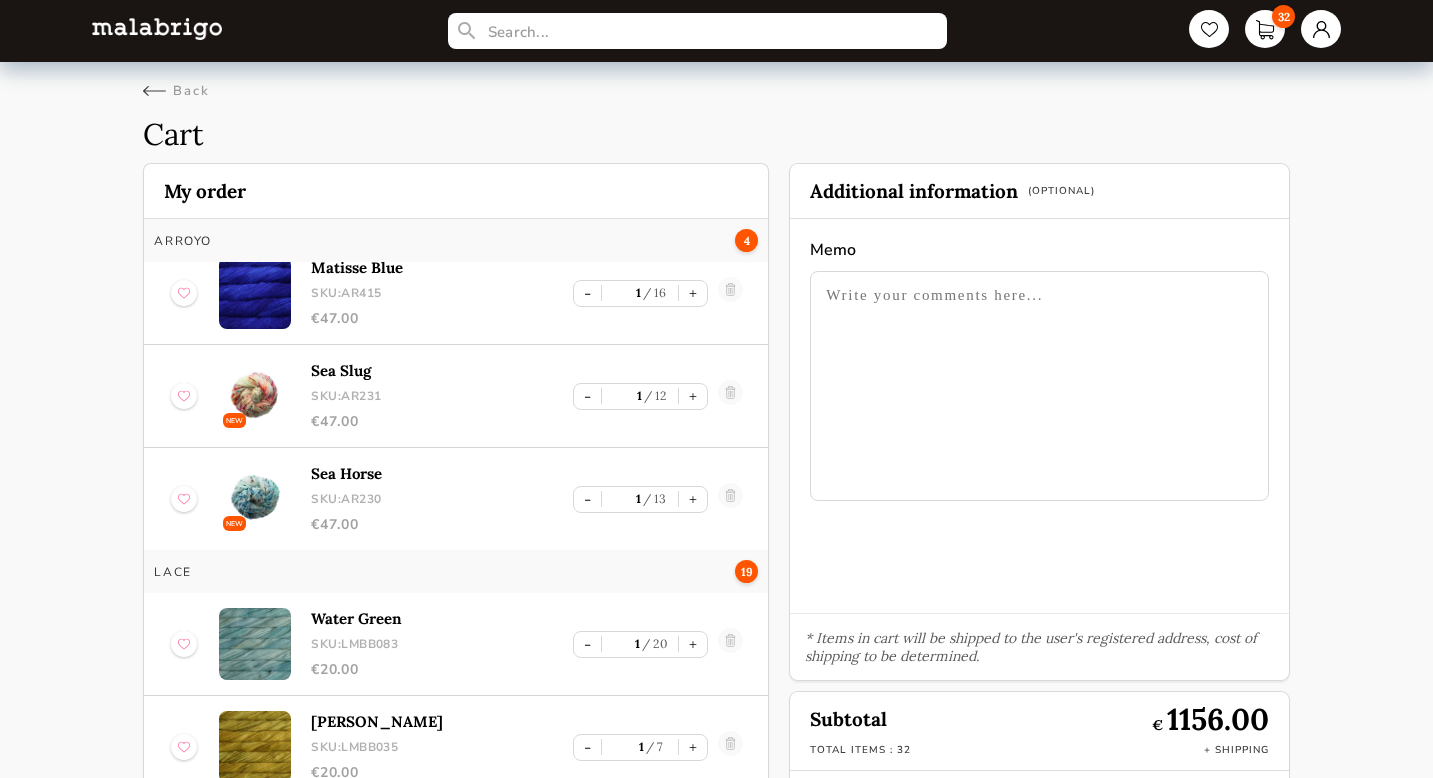scroll, scrollTop: 48, scrollLeft: 0, axis: vertical 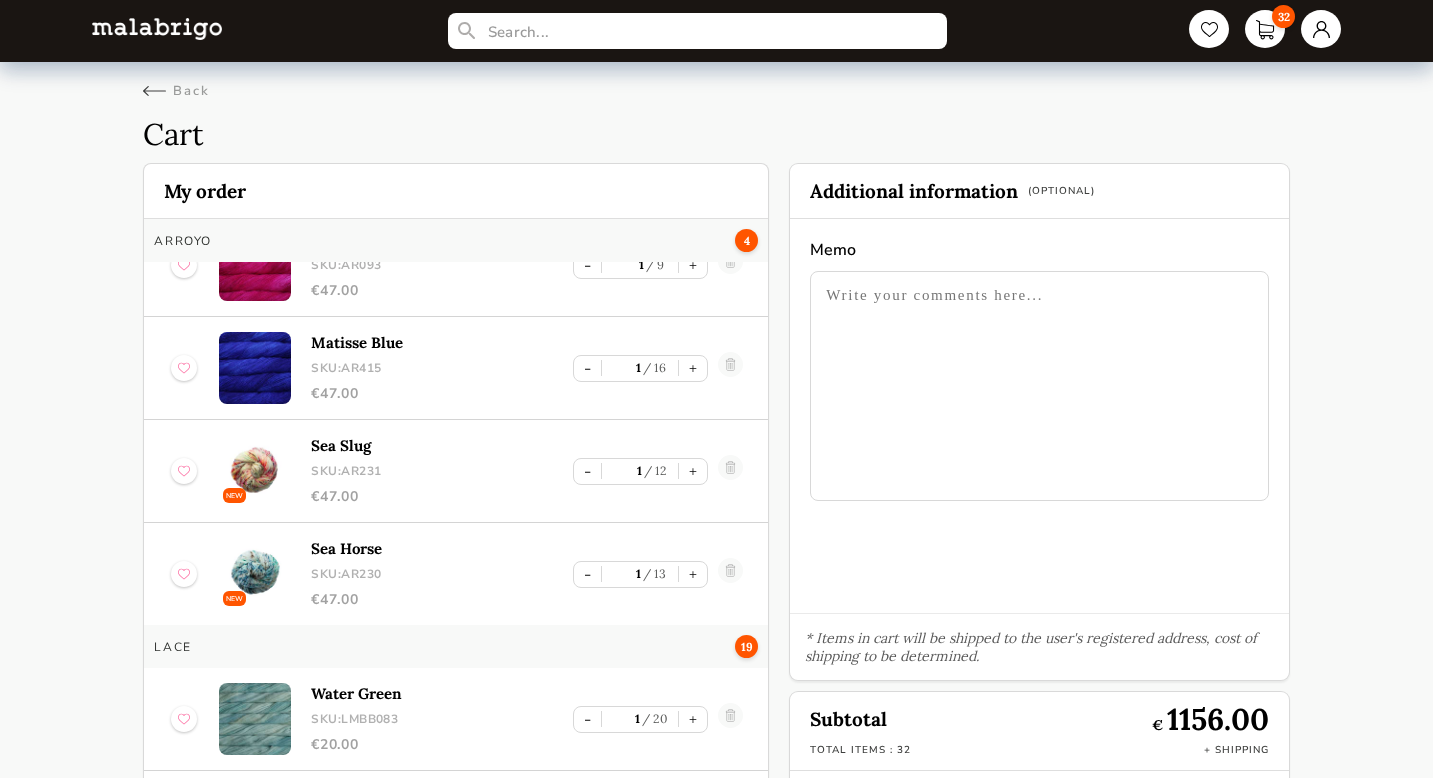 click at bounding box center [255, 574] 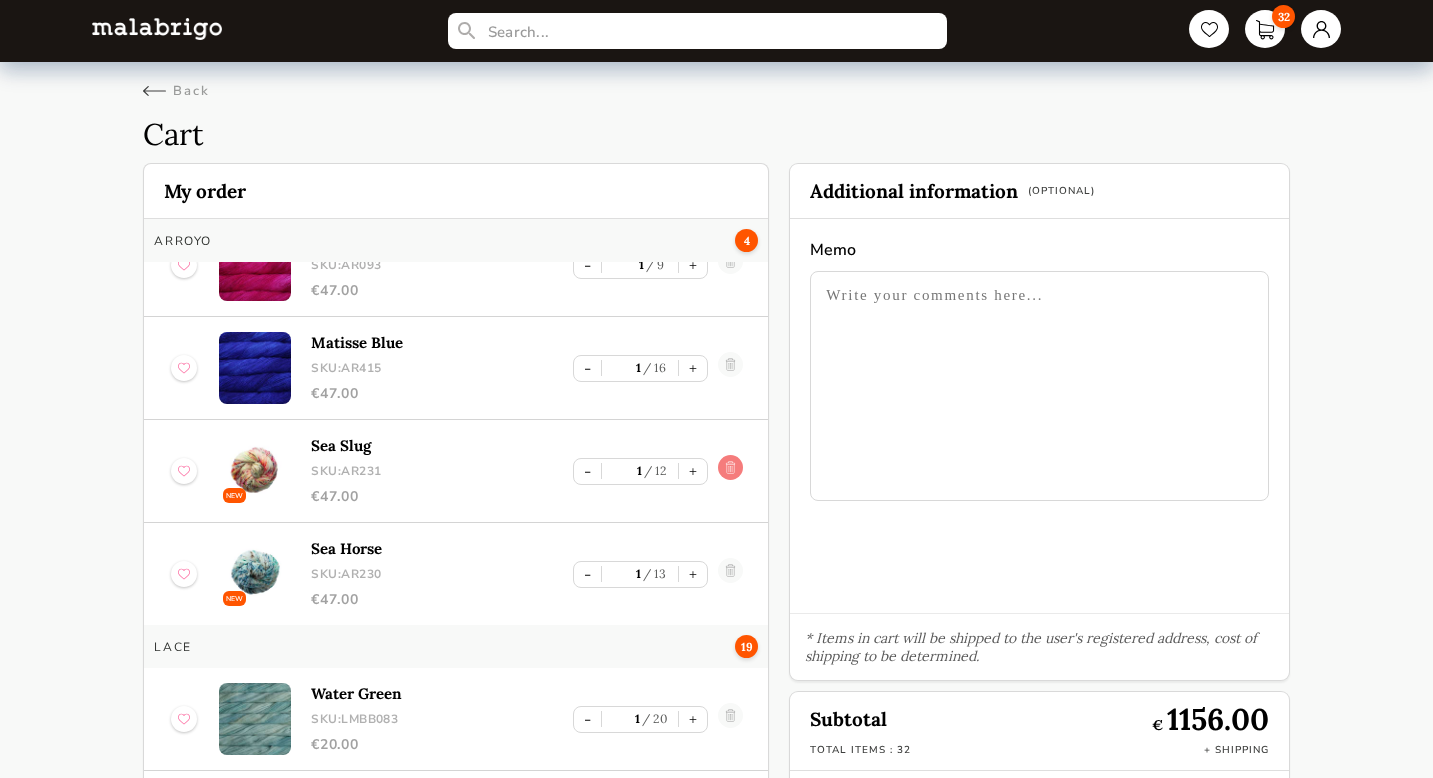 click at bounding box center [730, 471] 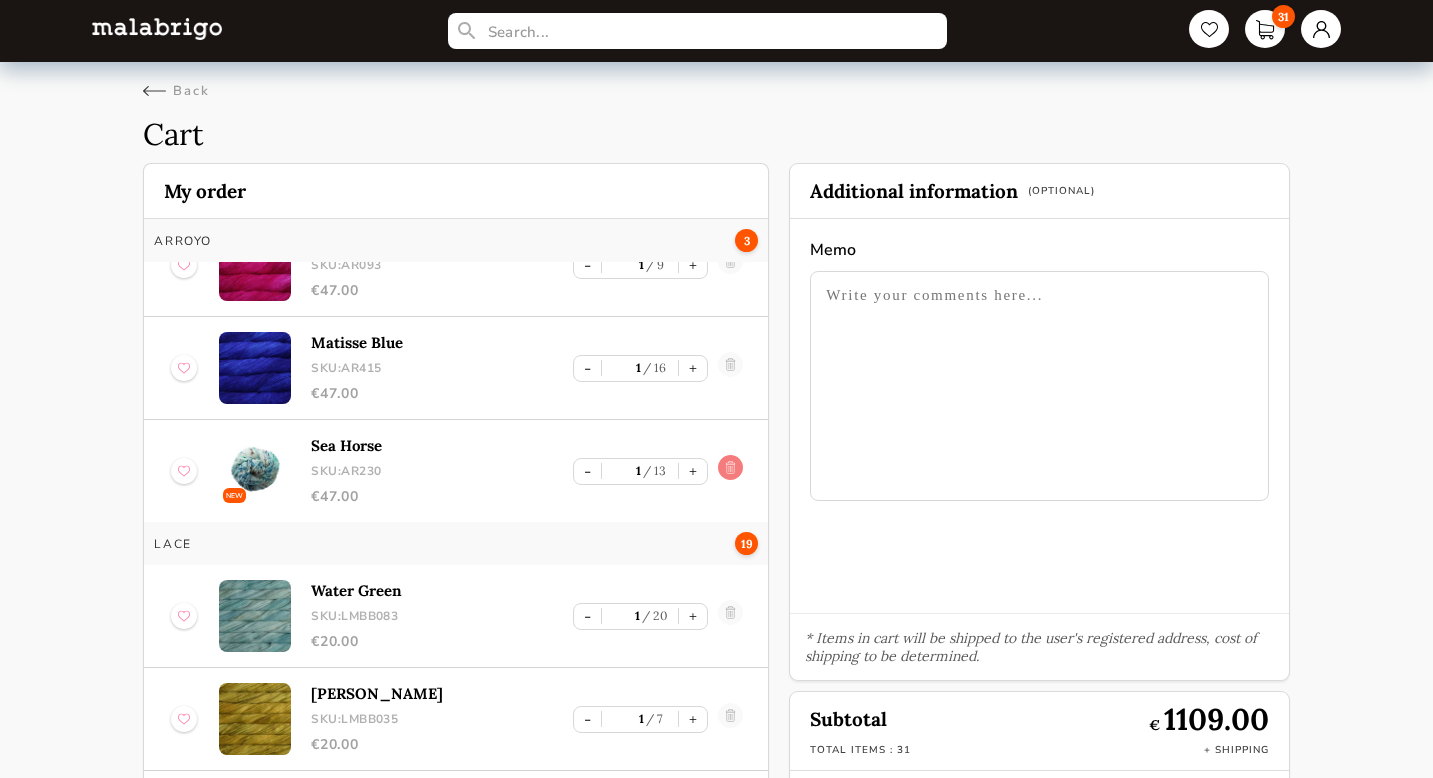 click at bounding box center (730, 471) 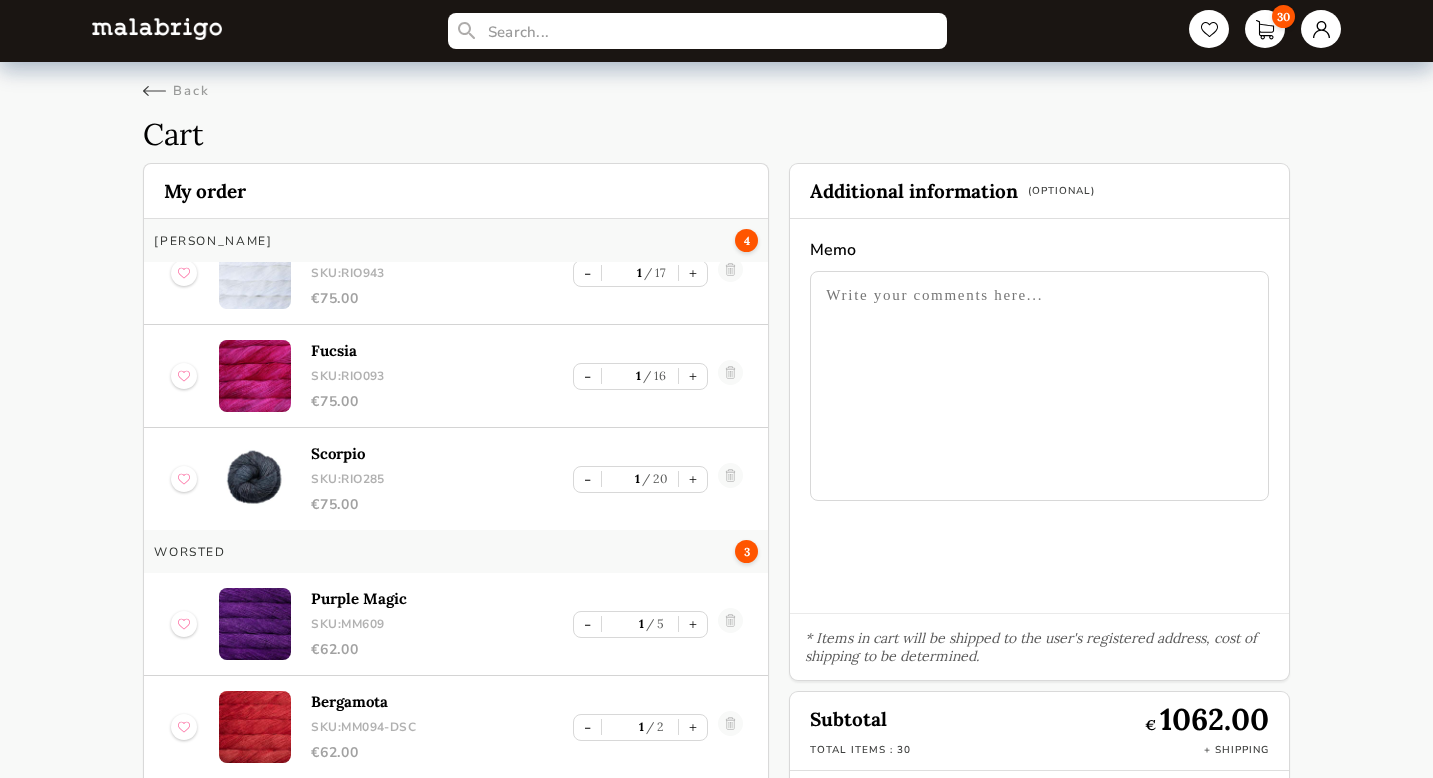 scroll, scrollTop: 2654, scrollLeft: 0, axis: vertical 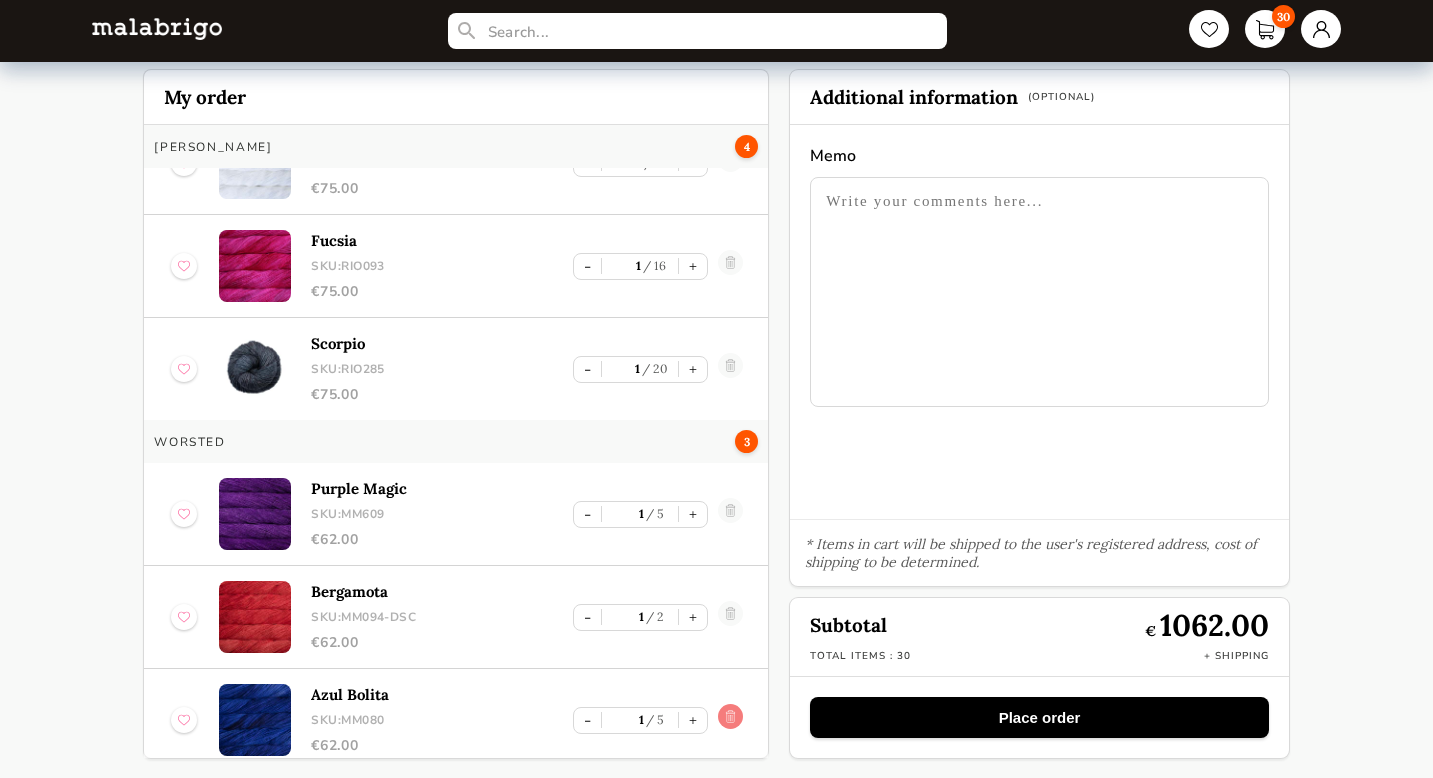 click at bounding box center (730, 720) 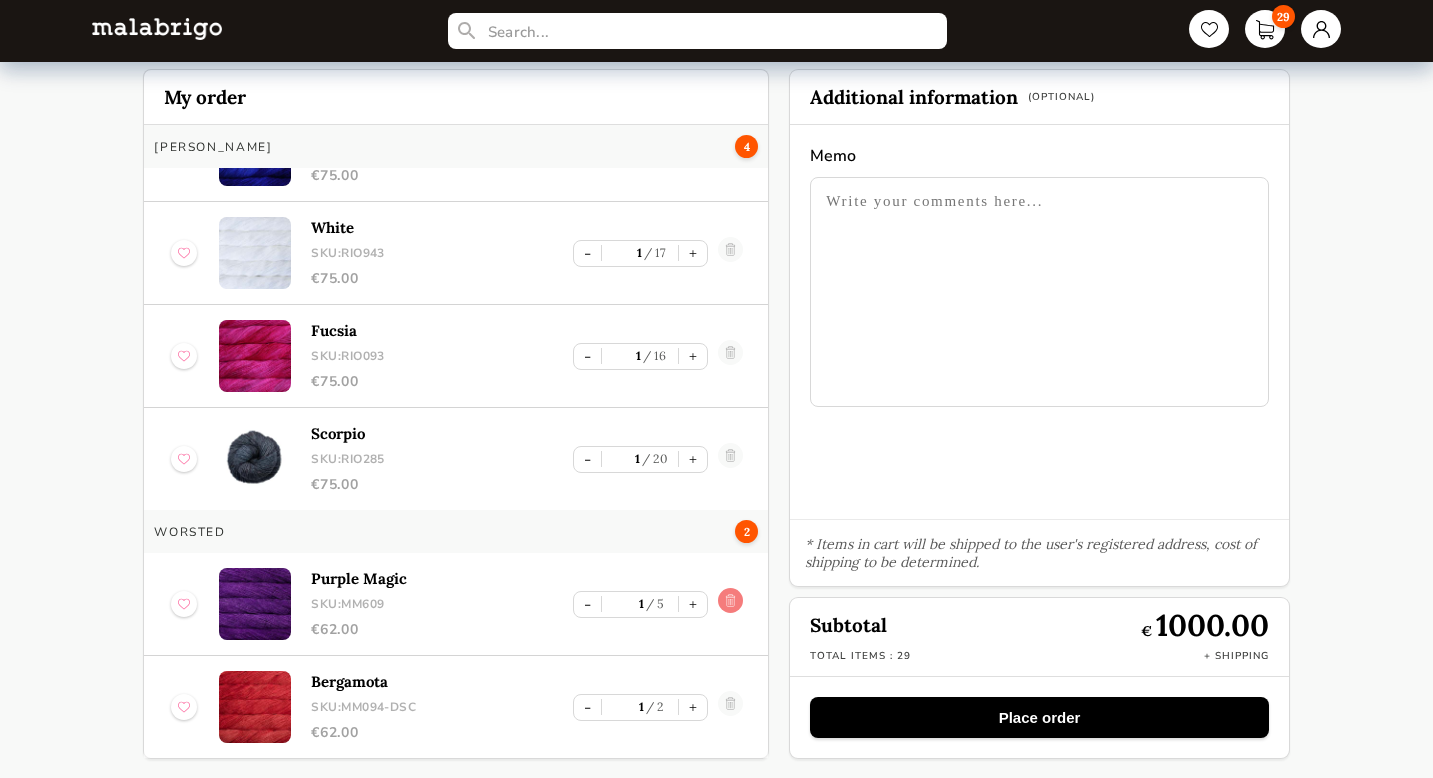 scroll, scrollTop: 2552, scrollLeft: 0, axis: vertical 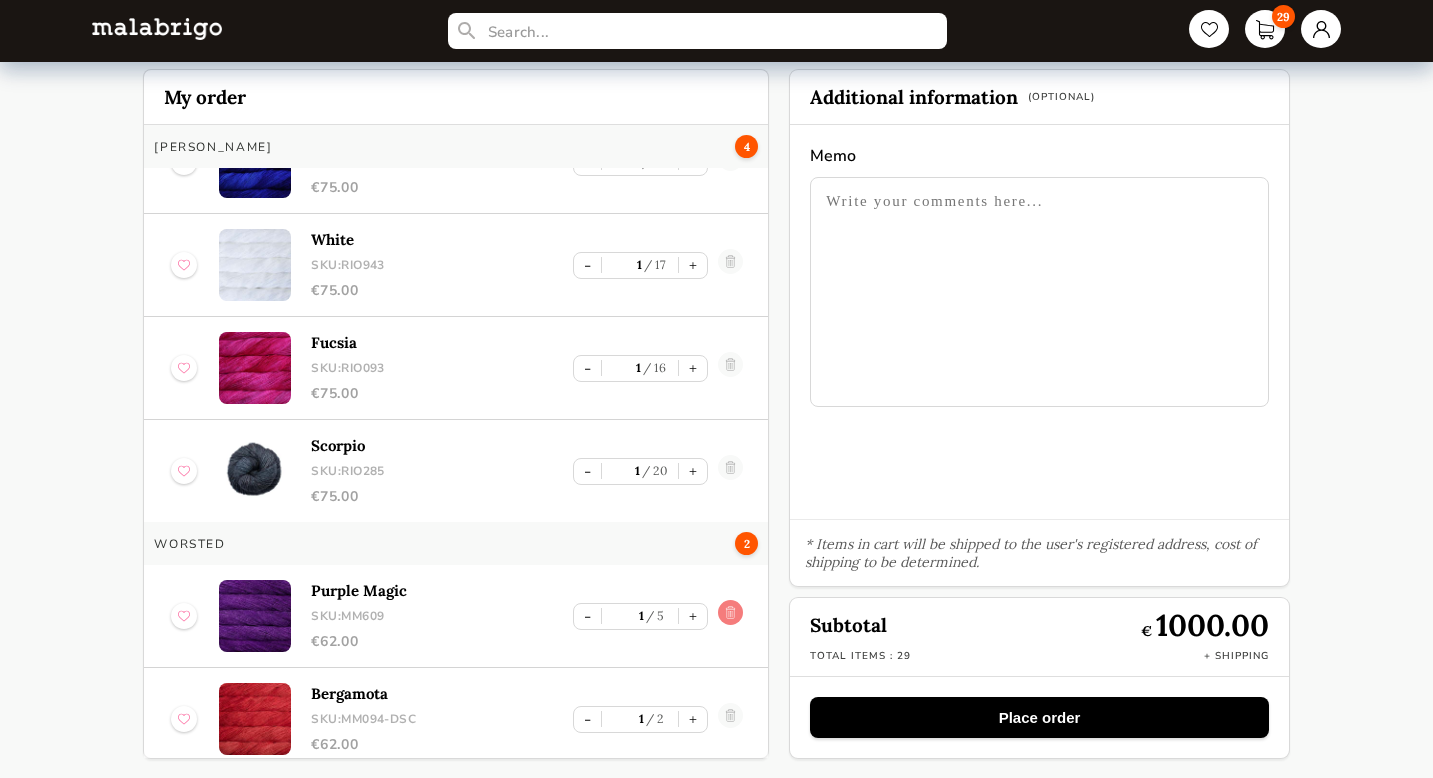 click at bounding box center [730, 616] 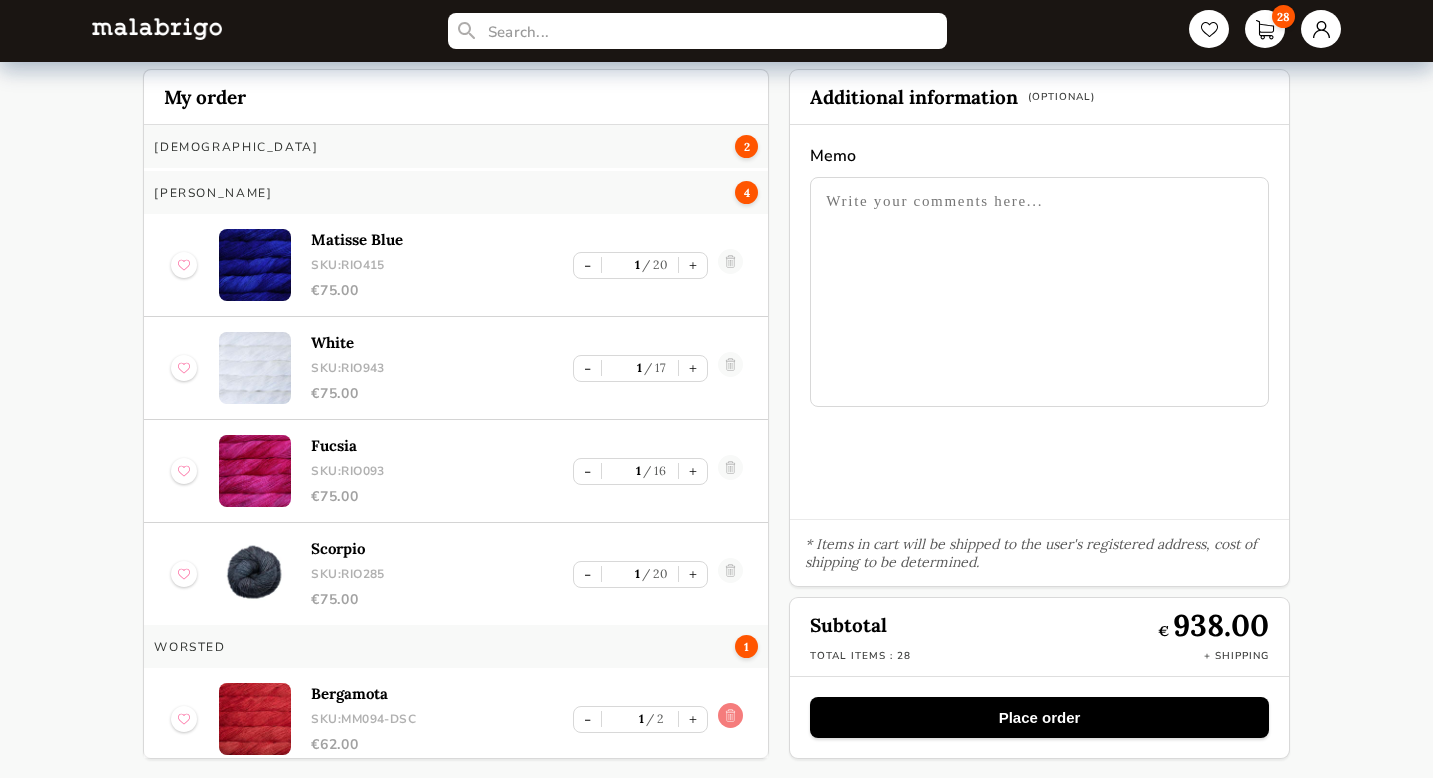 click at bounding box center (730, 719) 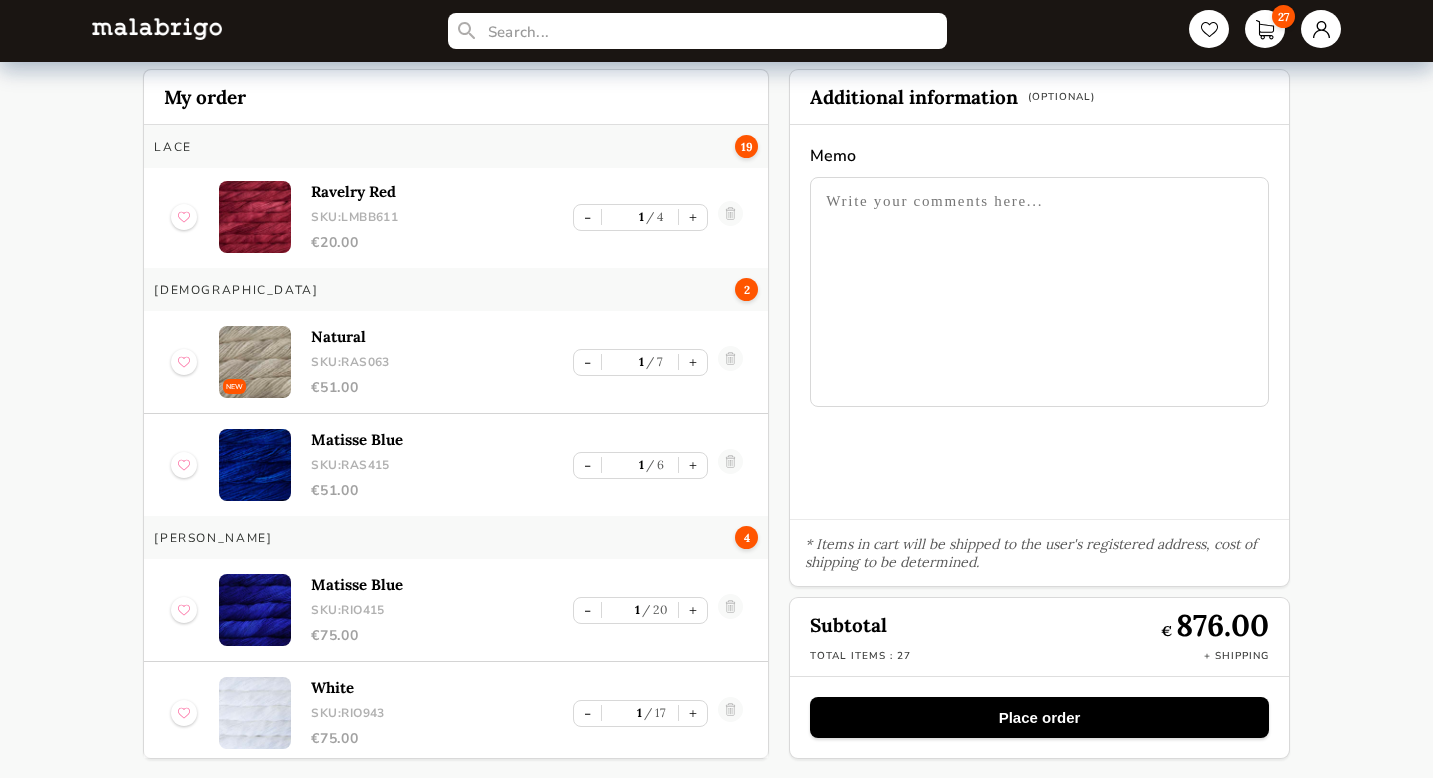 scroll, scrollTop: 2076, scrollLeft: 0, axis: vertical 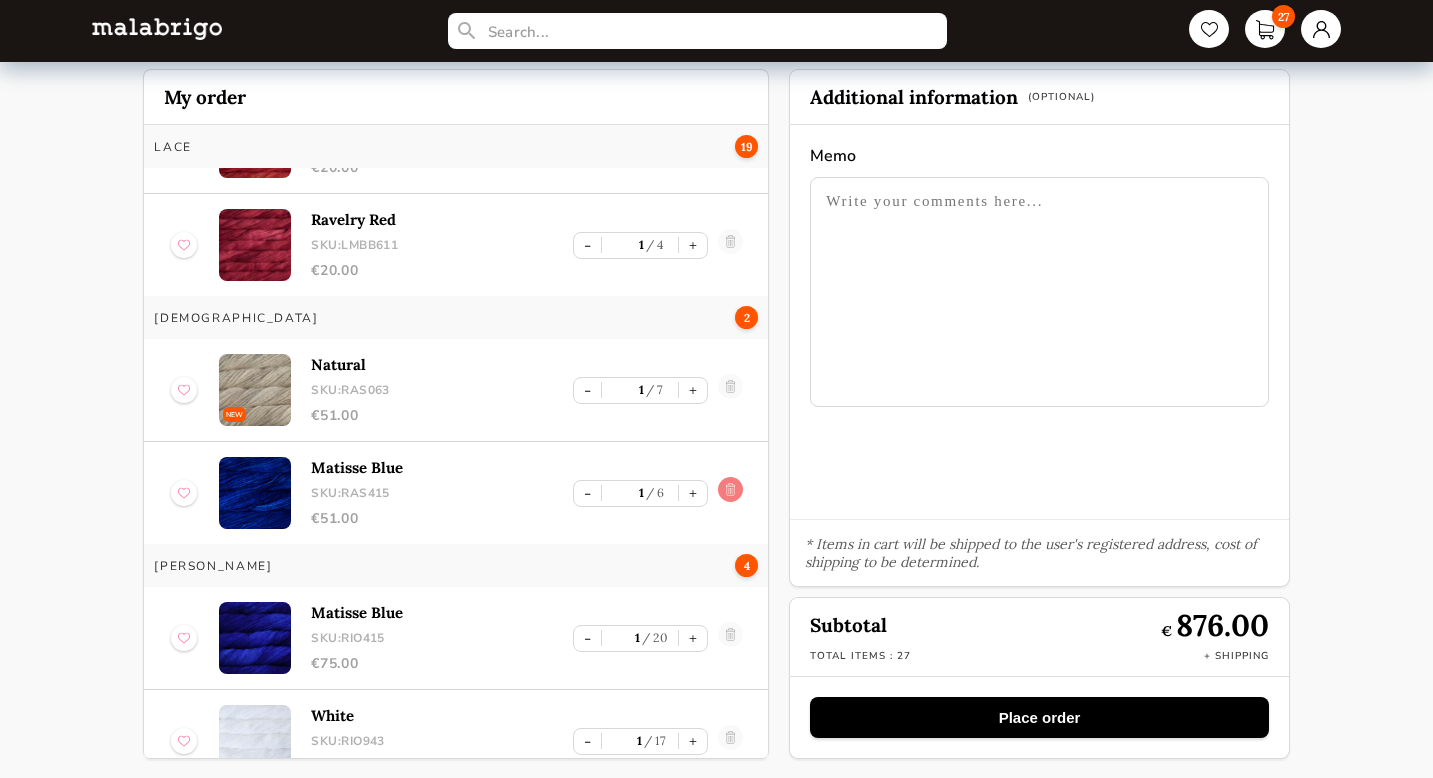 click at bounding box center (730, 493) 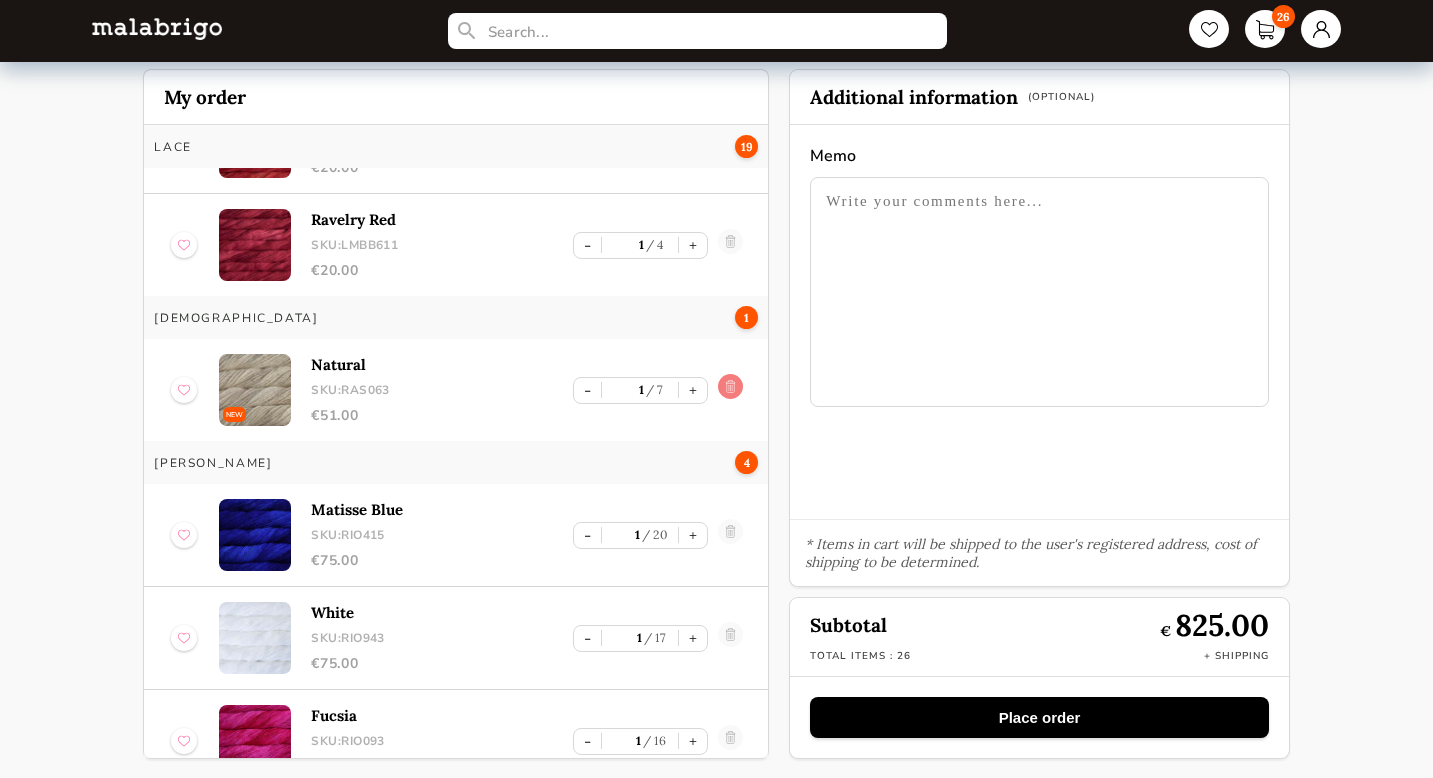 click at bounding box center [730, 390] 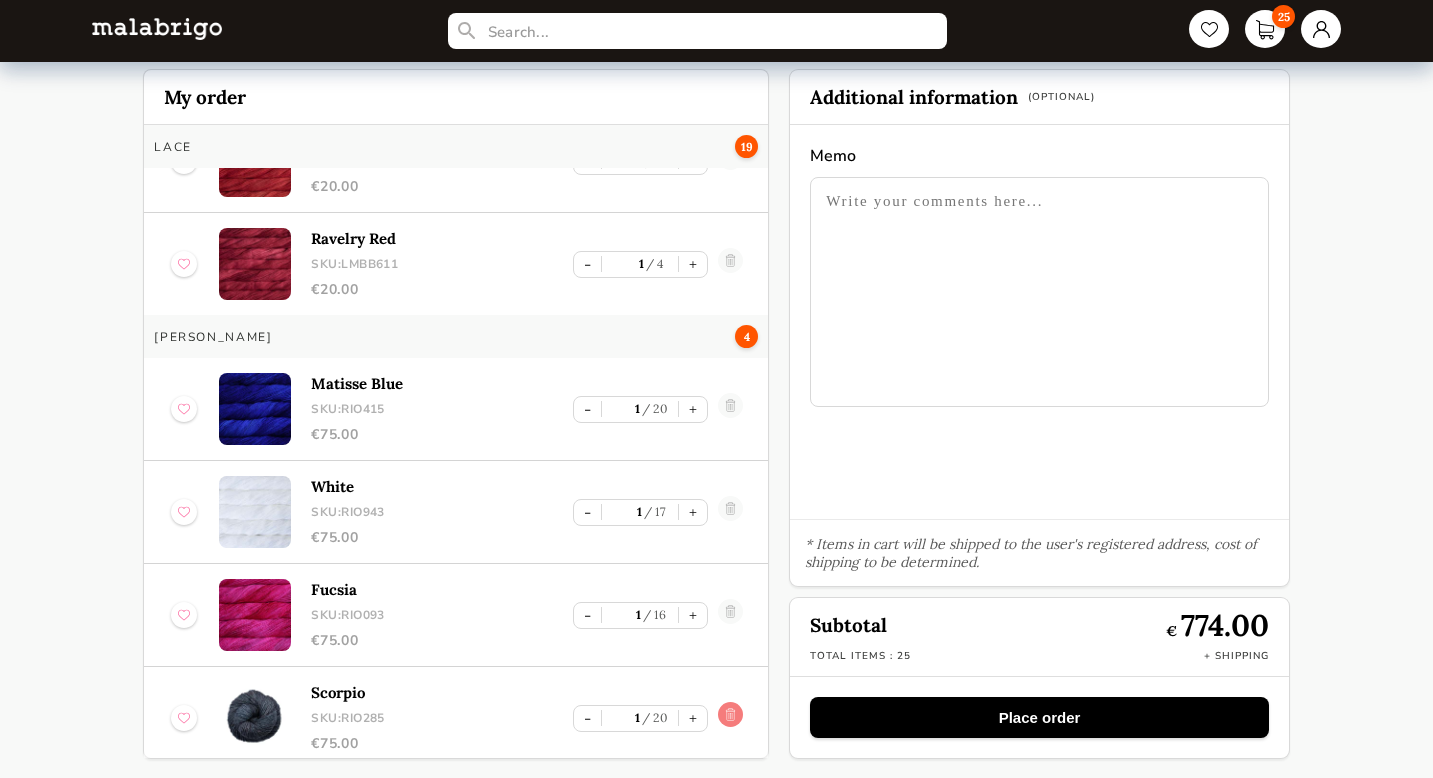 click at bounding box center (730, 718) 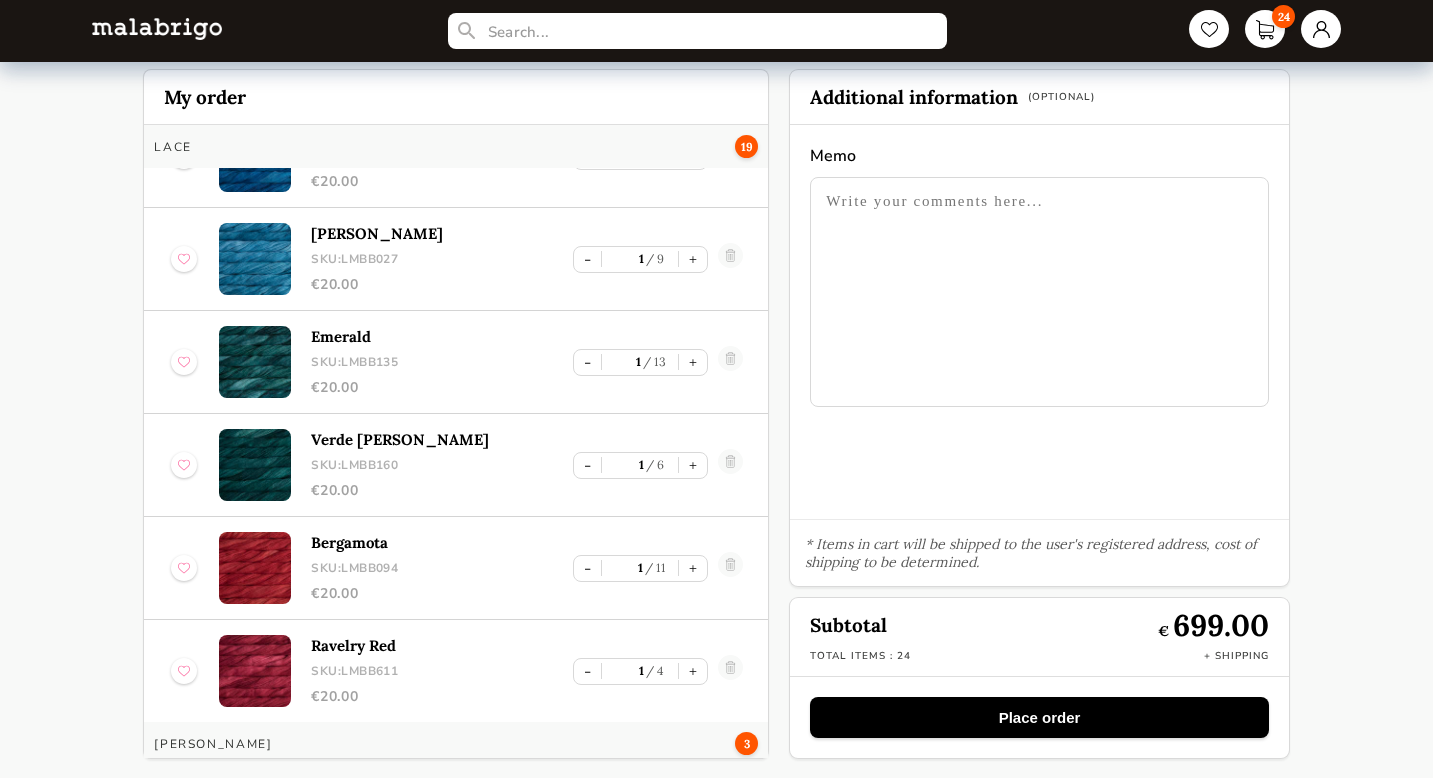 scroll, scrollTop: 1637, scrollLeft: 0, axis: vertical 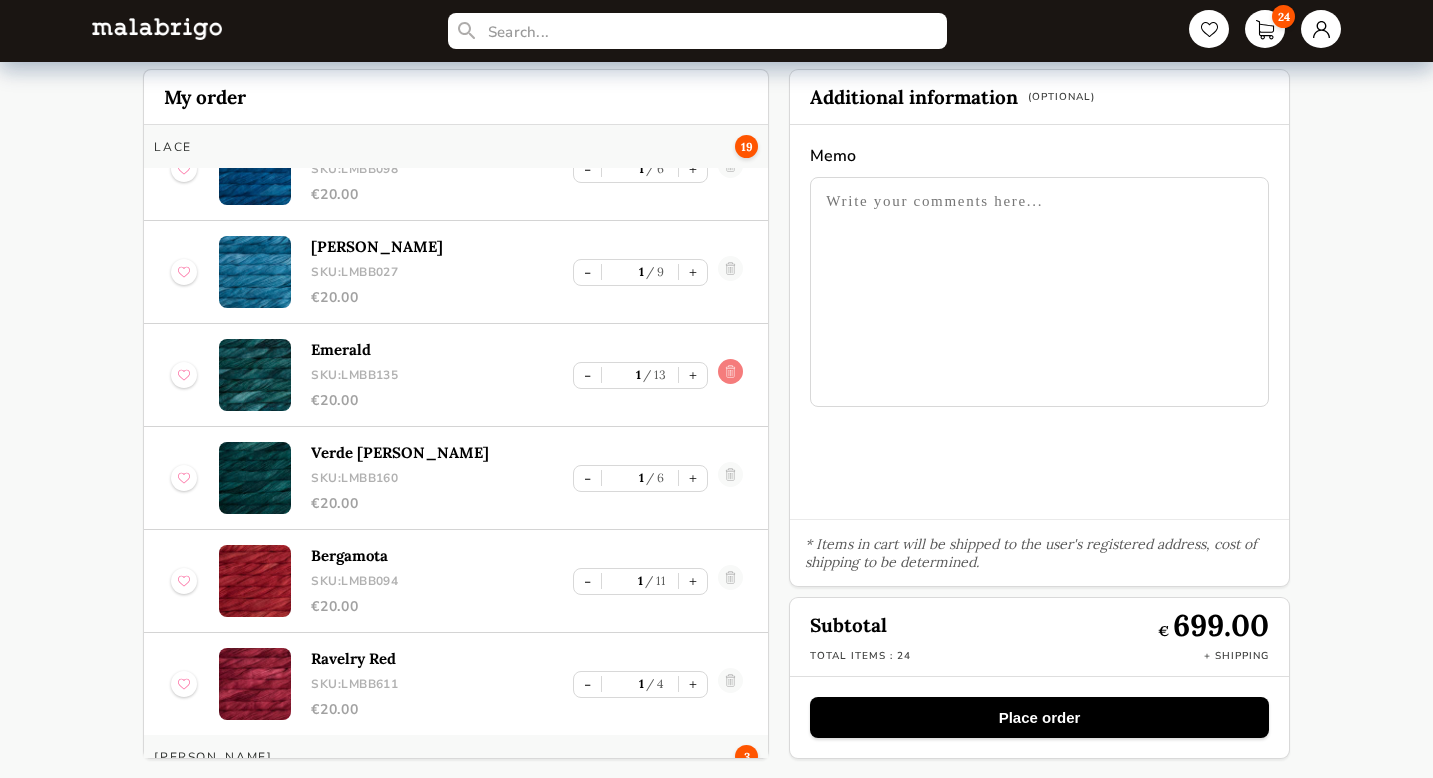click at bounding box center [730, 375] 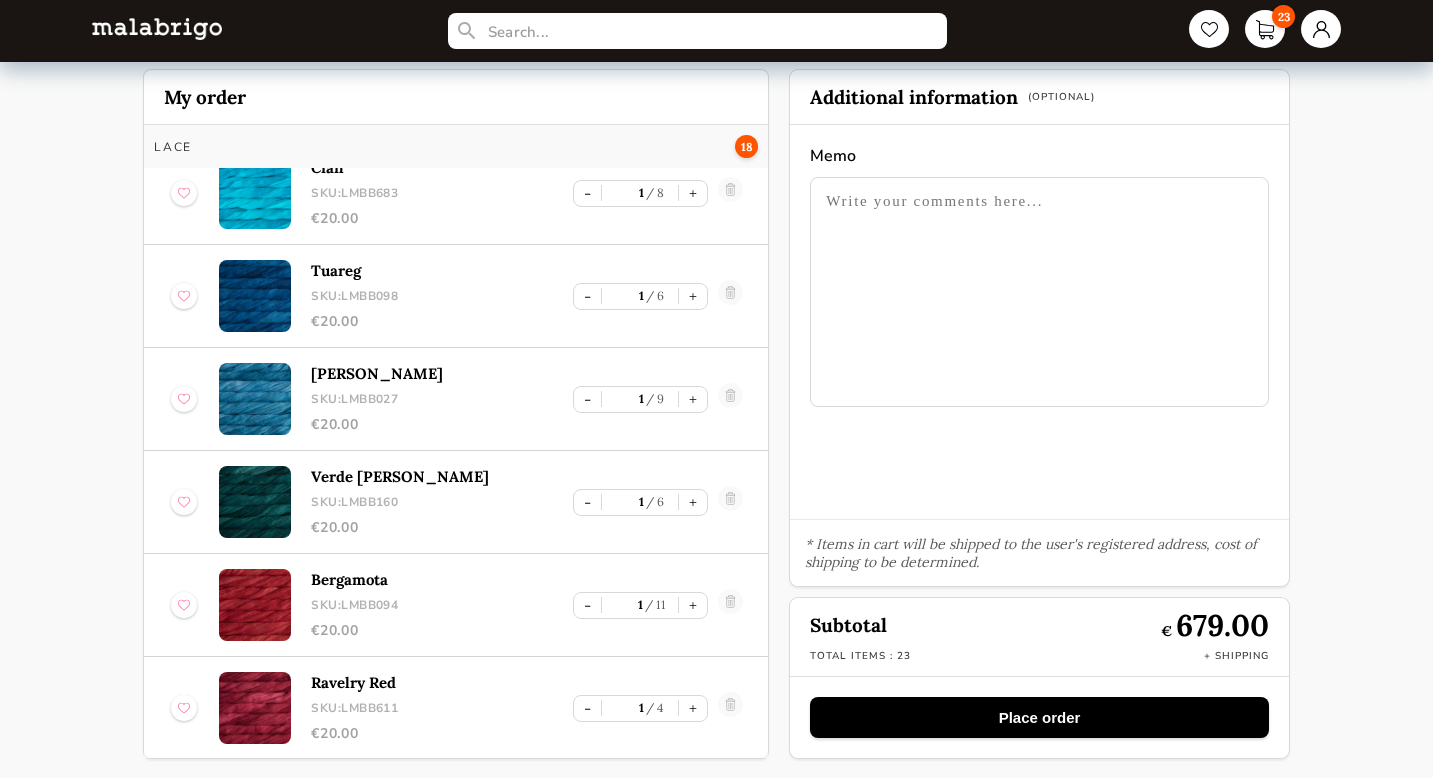 scroll, scrollTop: 1504, scrollLeft: 0, axis: vertical 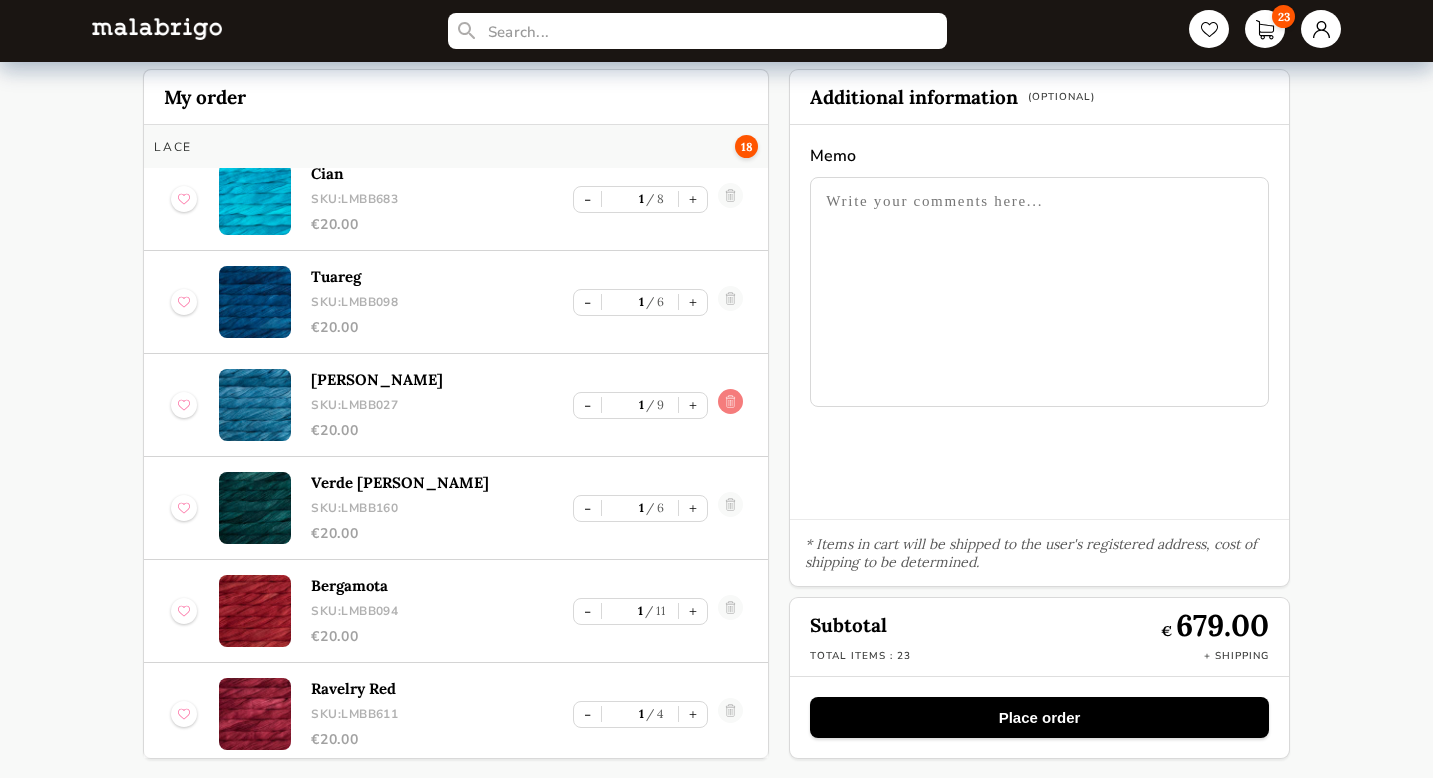 click at bounding box center [730, 405] 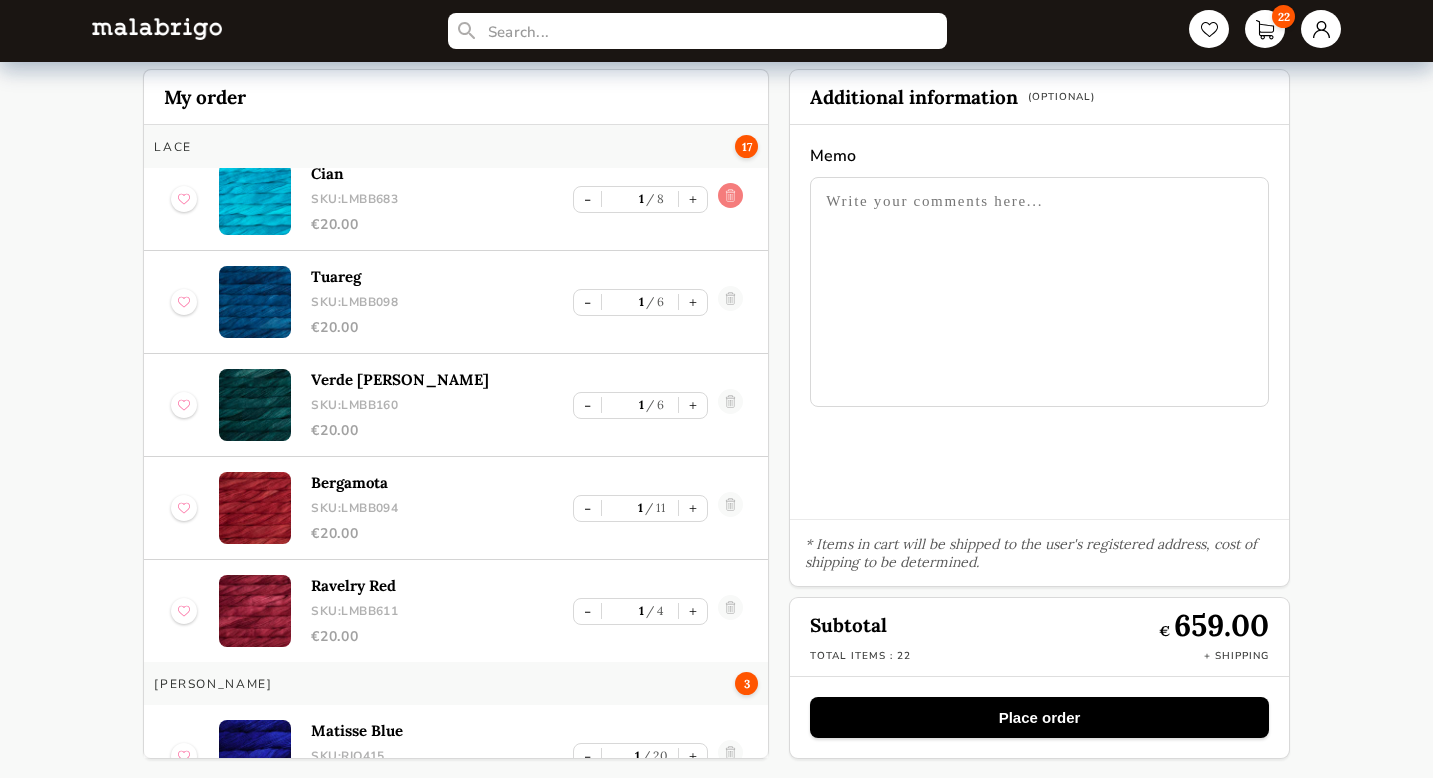 click at bounding box center (730, 199) 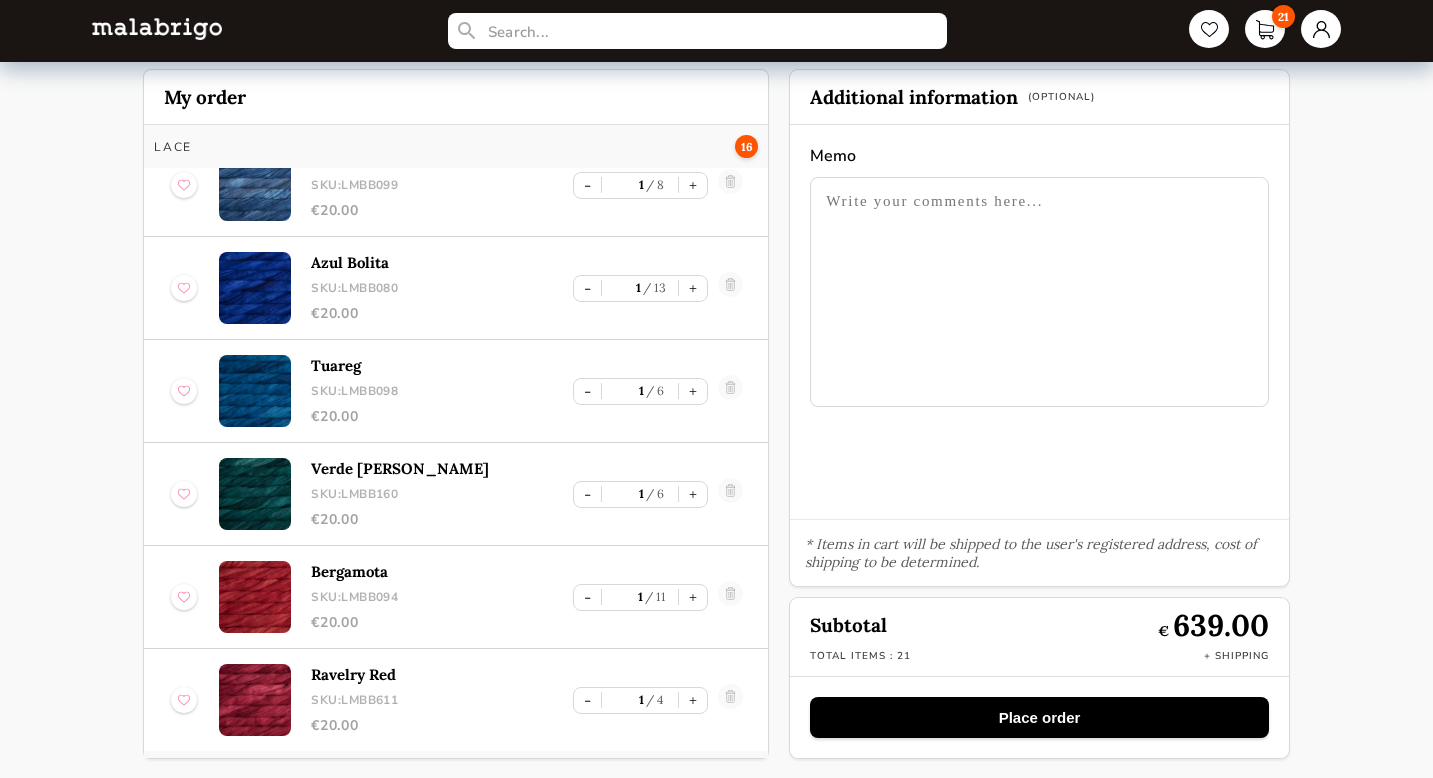 scroll, scrollTop: 1647, scrollLeft: 0, axis: vertical 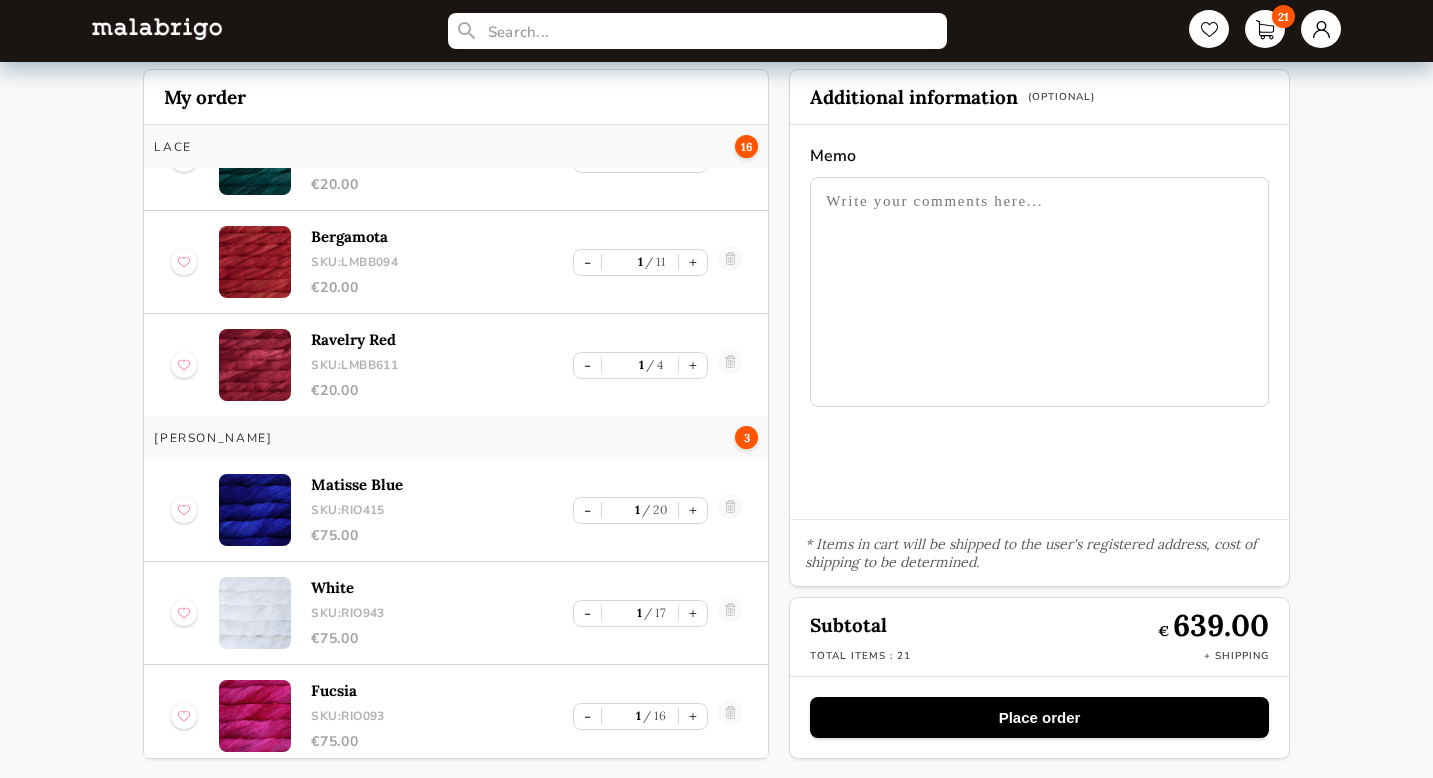 click on "Place order" at bounding box center (1039, 717) 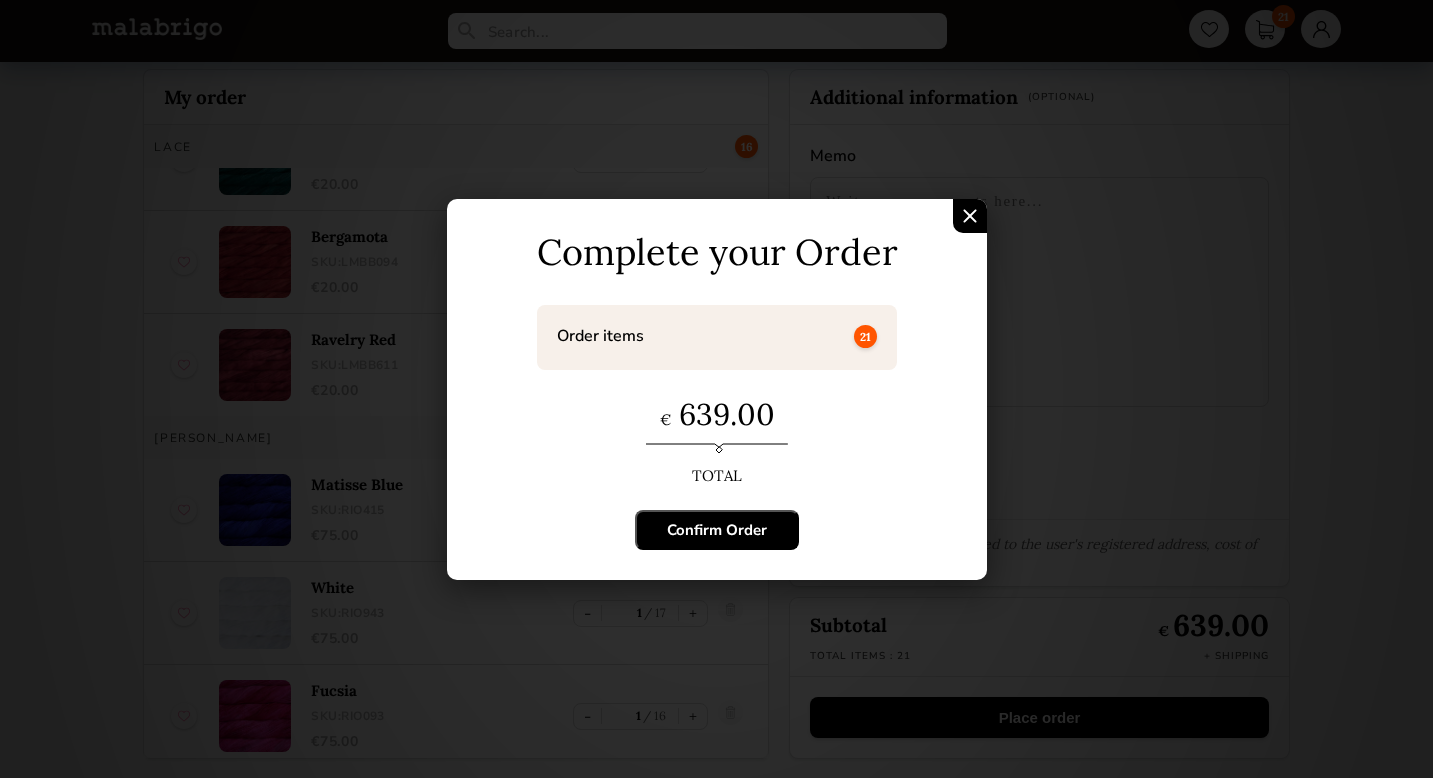 click on "Confirm Order" at bounding box center [717, 530] 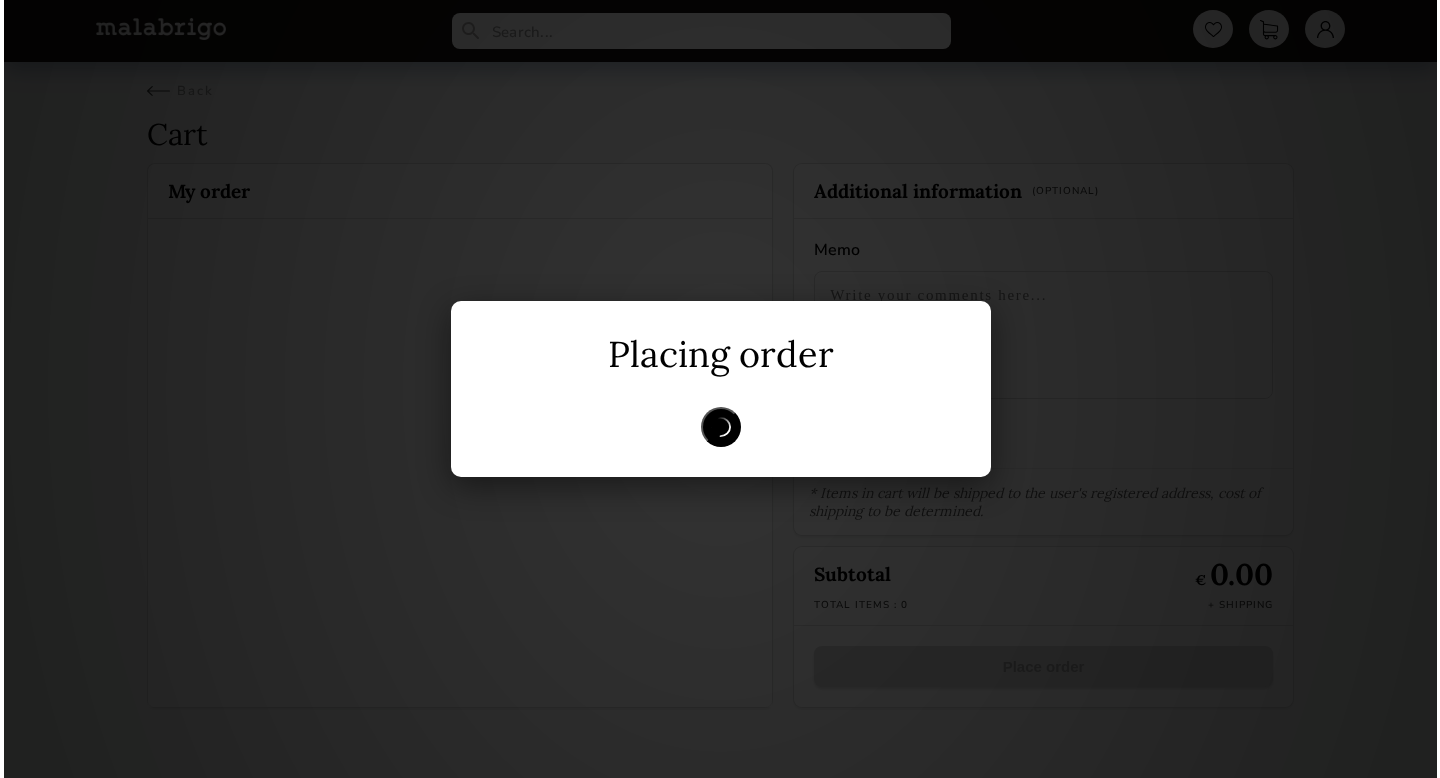 scroll, scrollTop: 0, scrollLeft: 0, axis: both 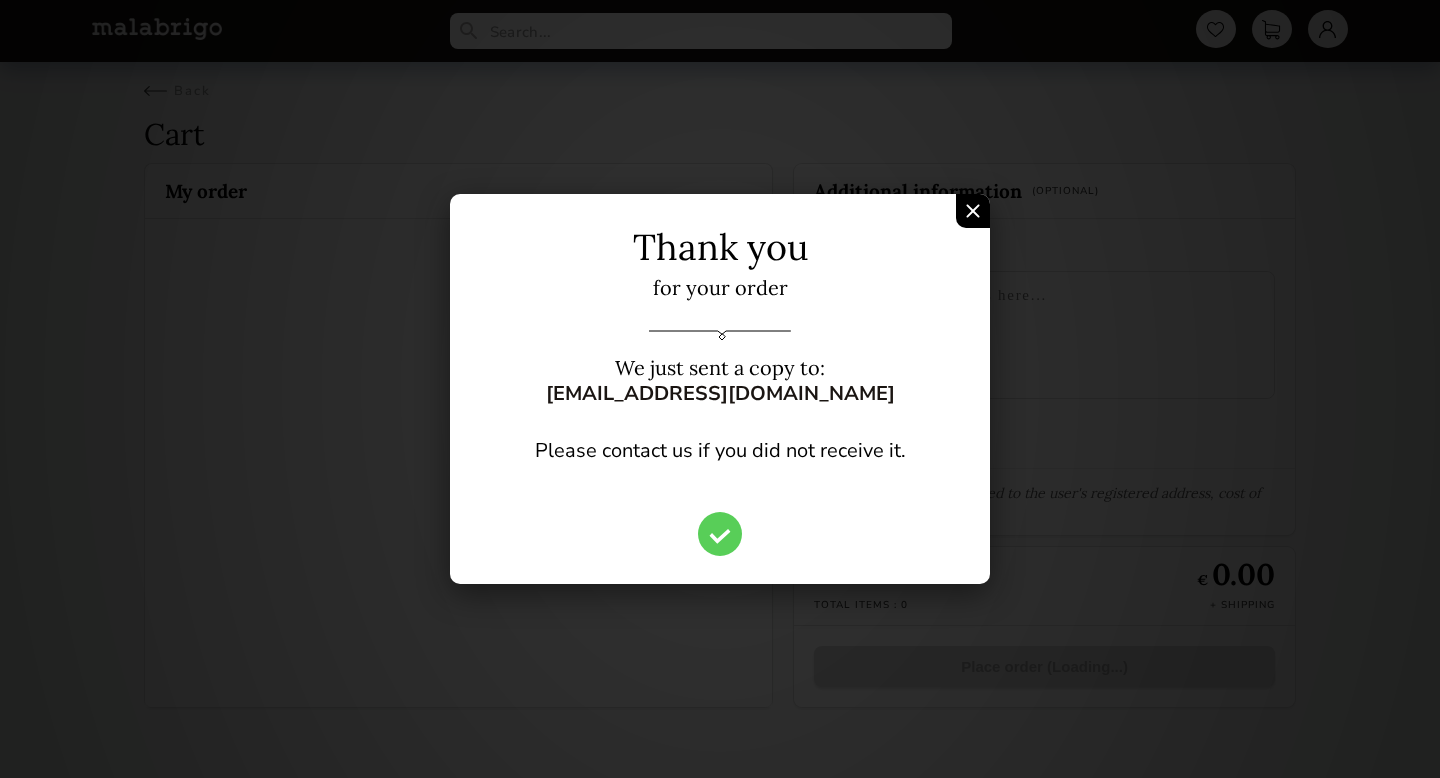 click at bounding box center [973, 211] 